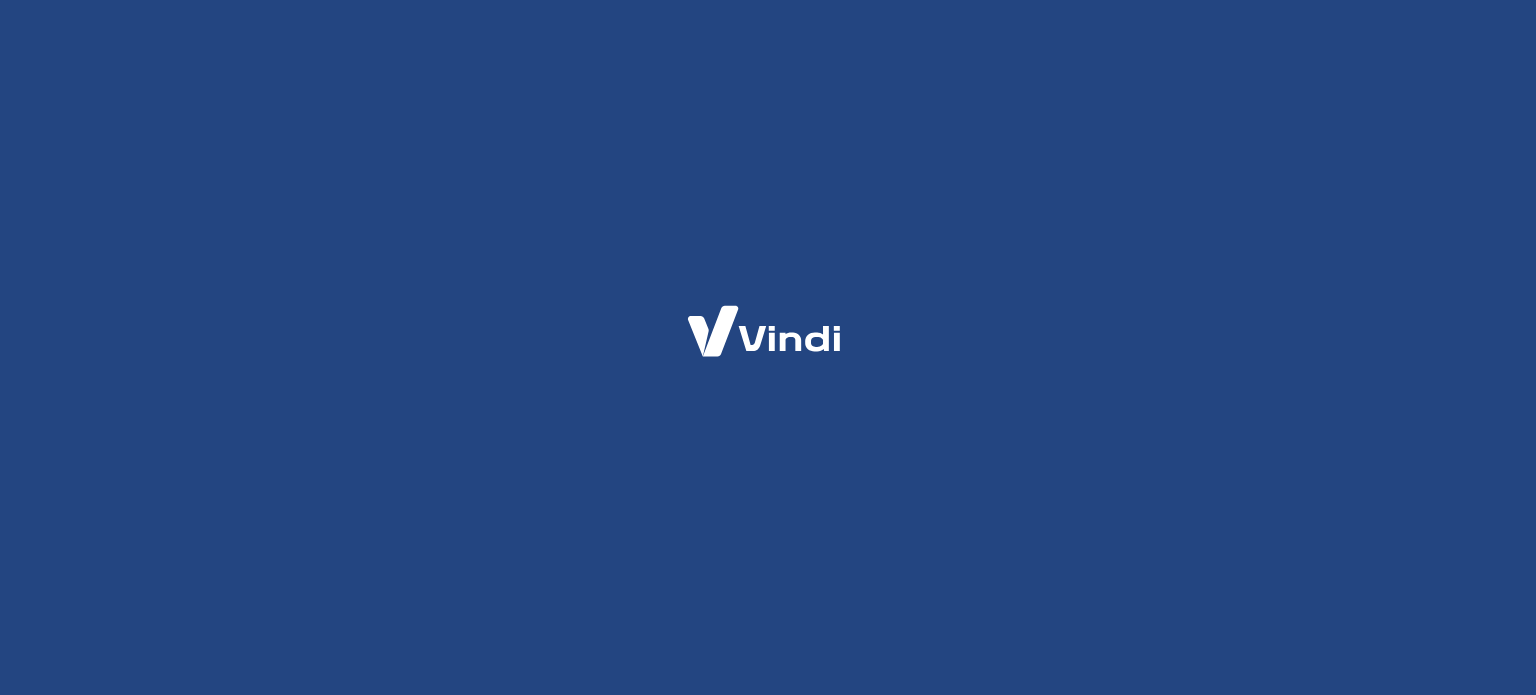 scroll, scrollTop: 0, scrollLeft: 0, axis: both 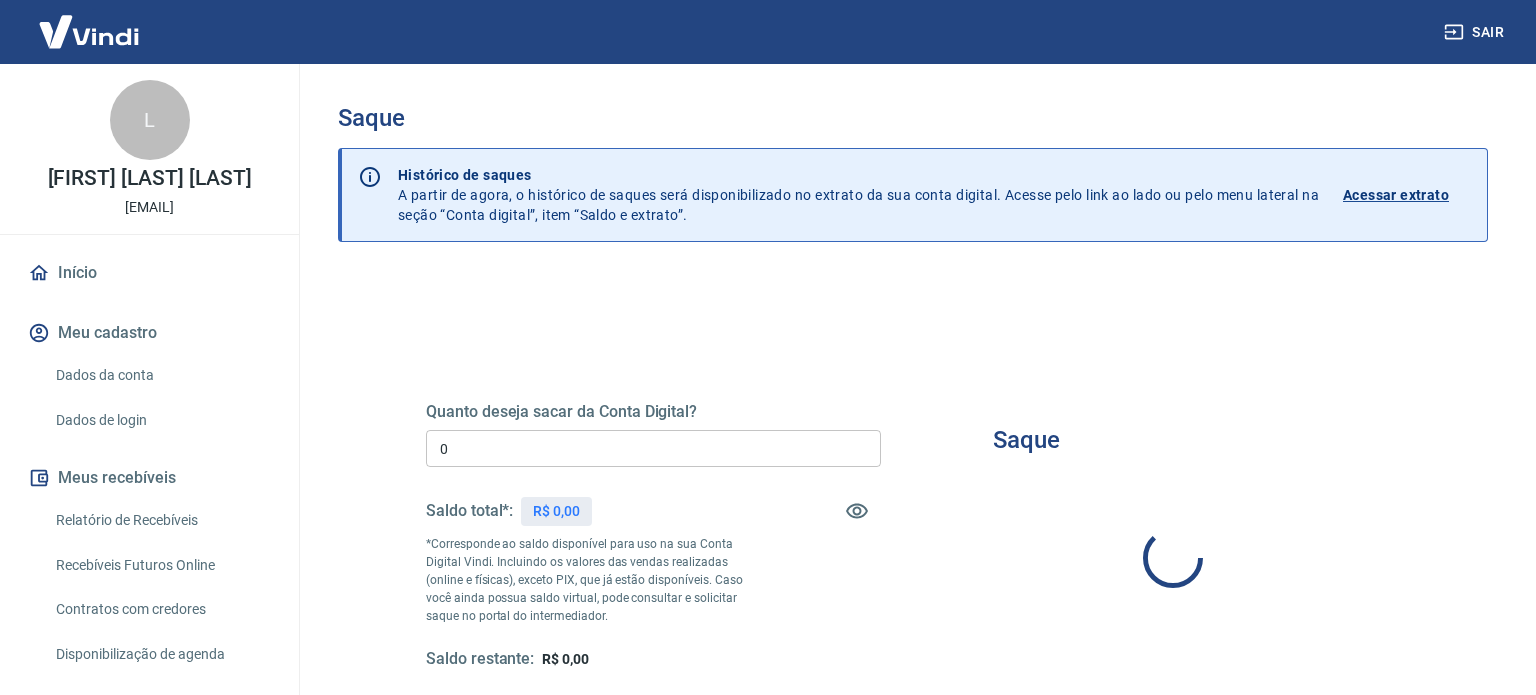 type on "R$ 0,00" 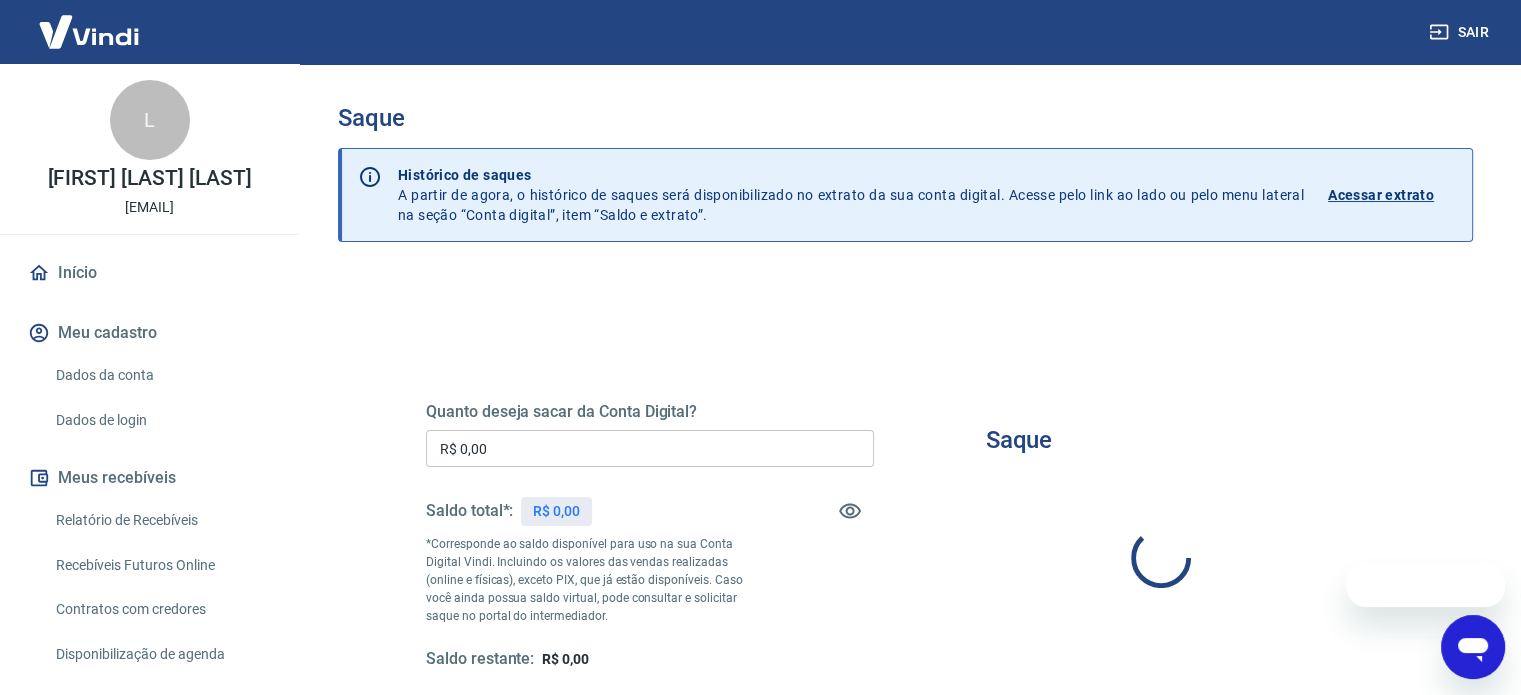 scroll, scrollTop: 0, scrollLeft: 0, axis: both 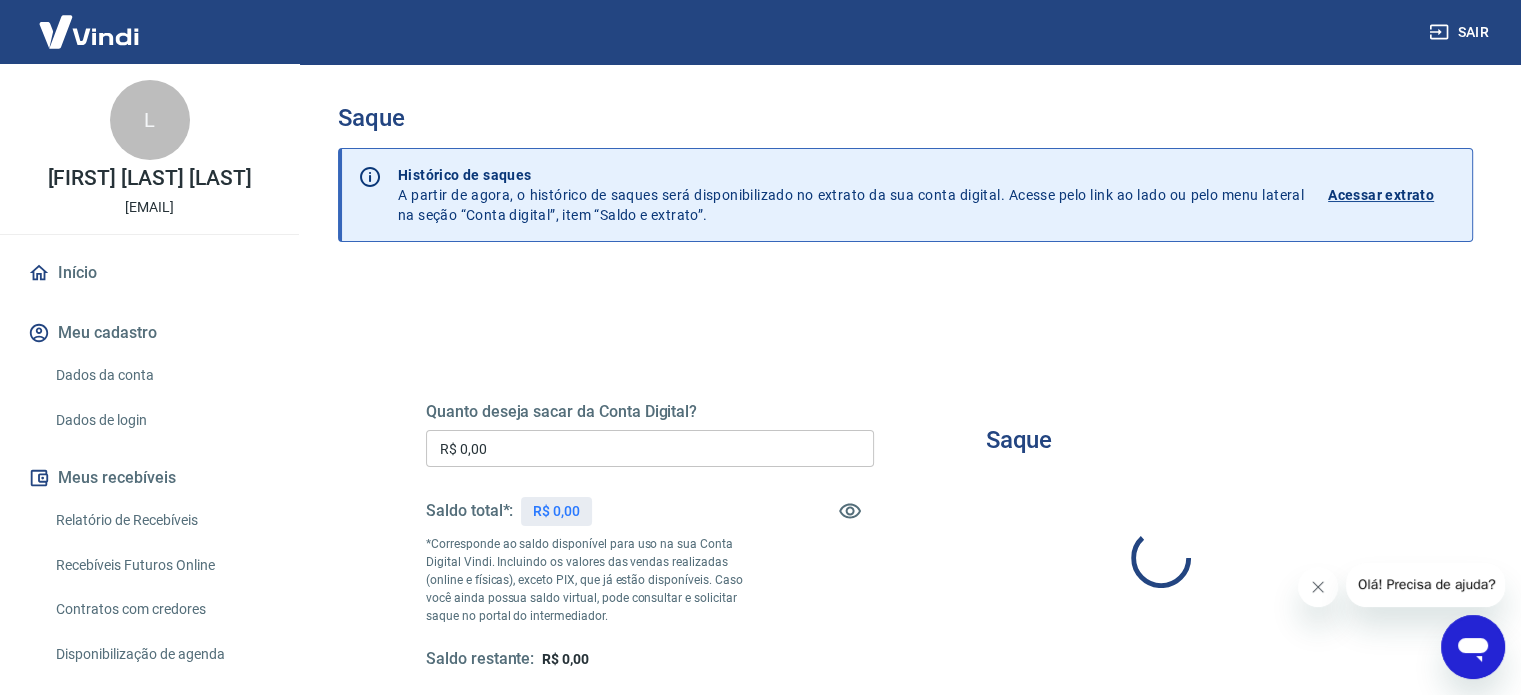 click on "atendimento@[EMAIL]" at bounding box center (149, 207) 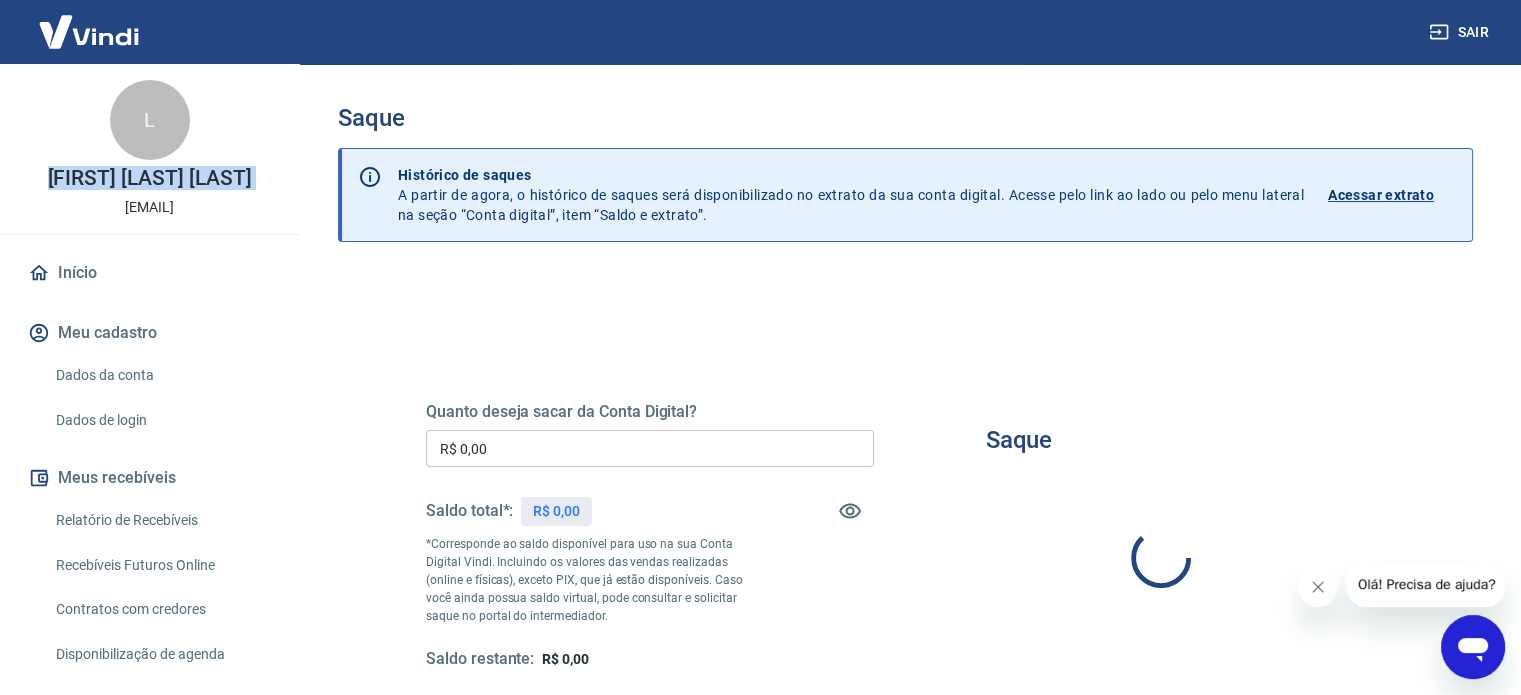 click on "atendimento@[EMAIL]" at bounding box center (149, 207) 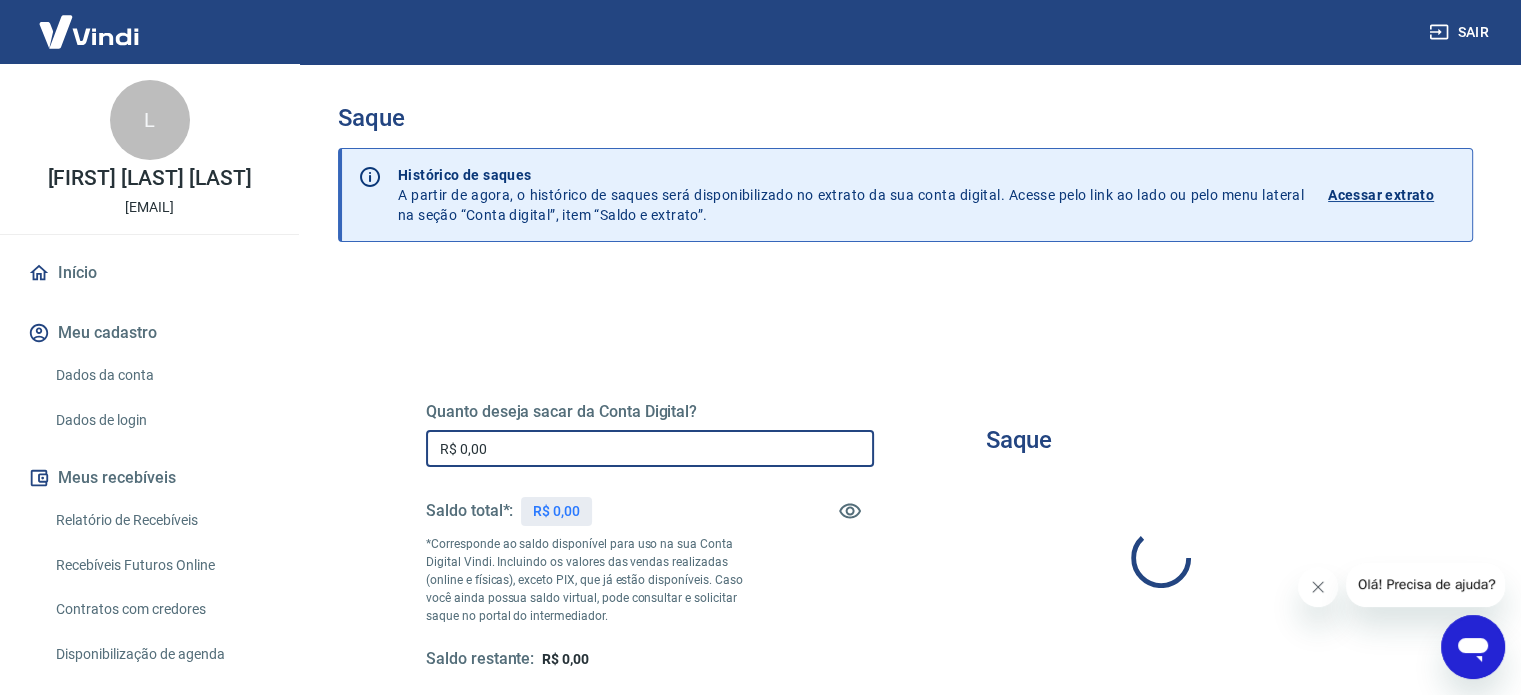 click on "R$ 0,00" at bounding box center [650, 448] 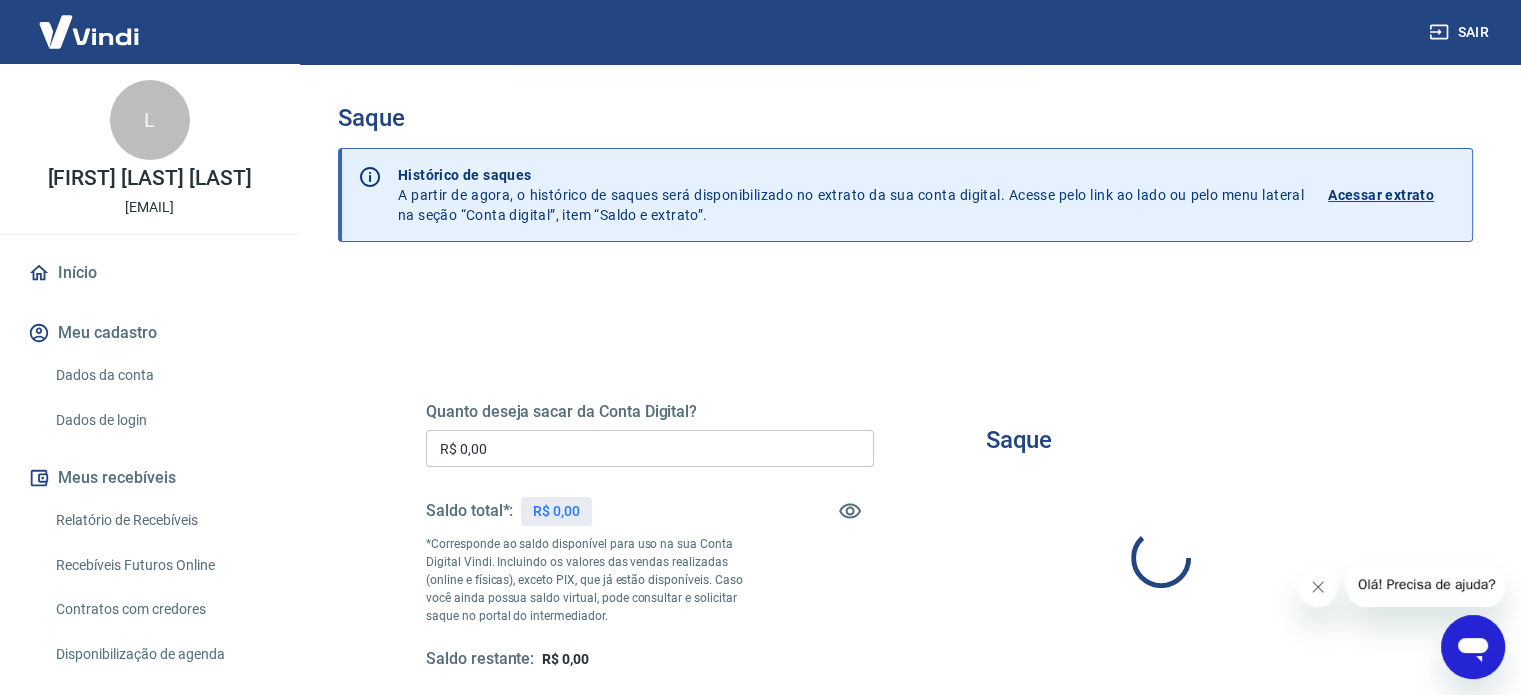 click on "R$ 0,00" at bounding box center [650, 448] 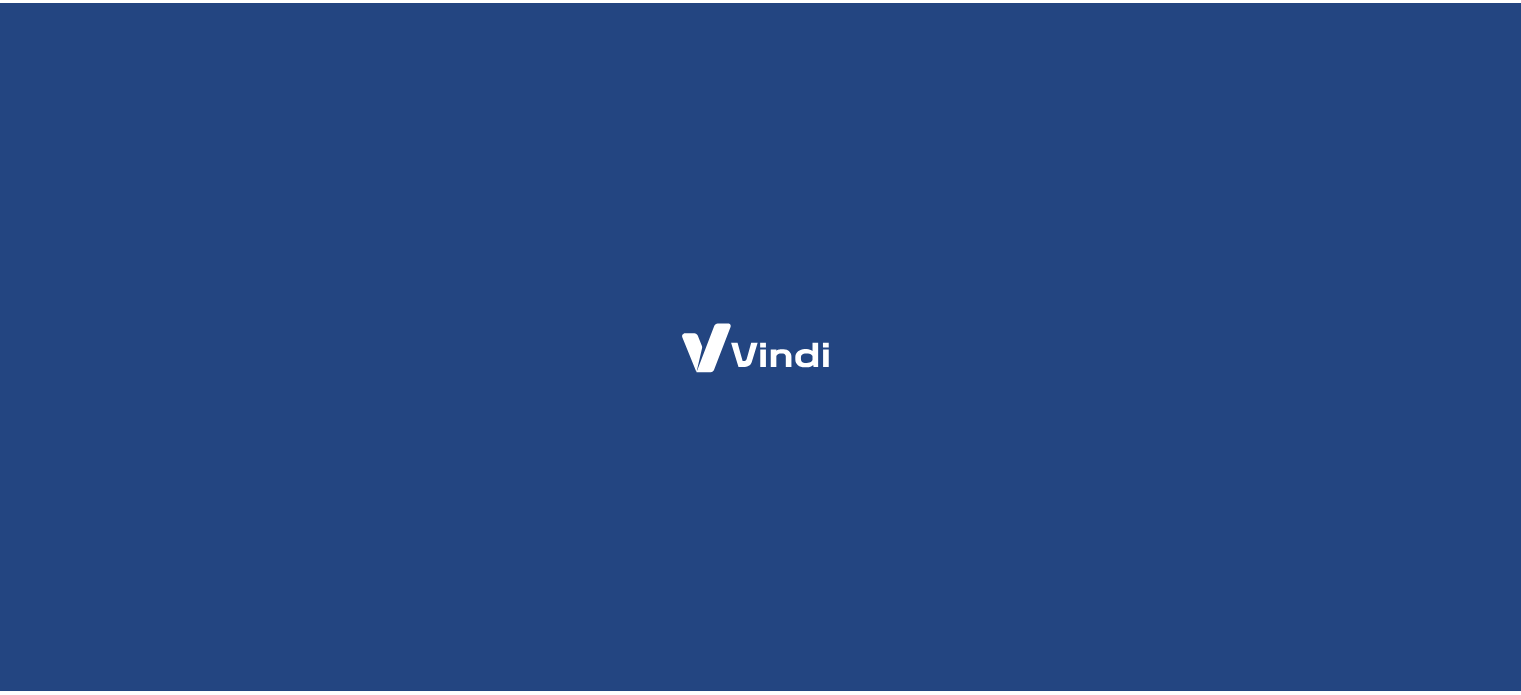 scroll, scrollTop: 0, scrollLeft: 0, axis: both 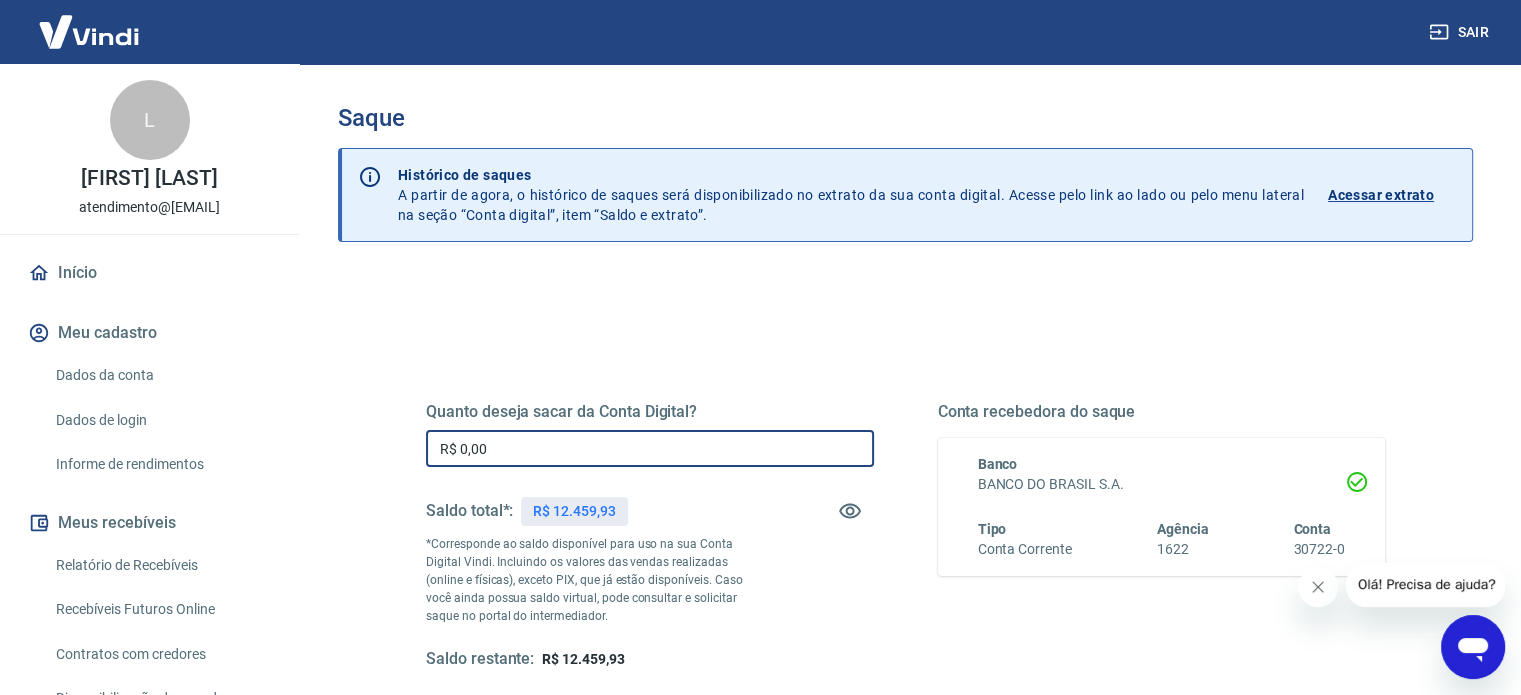 click on "R$ 0,00" at bounding box center (650, 448) 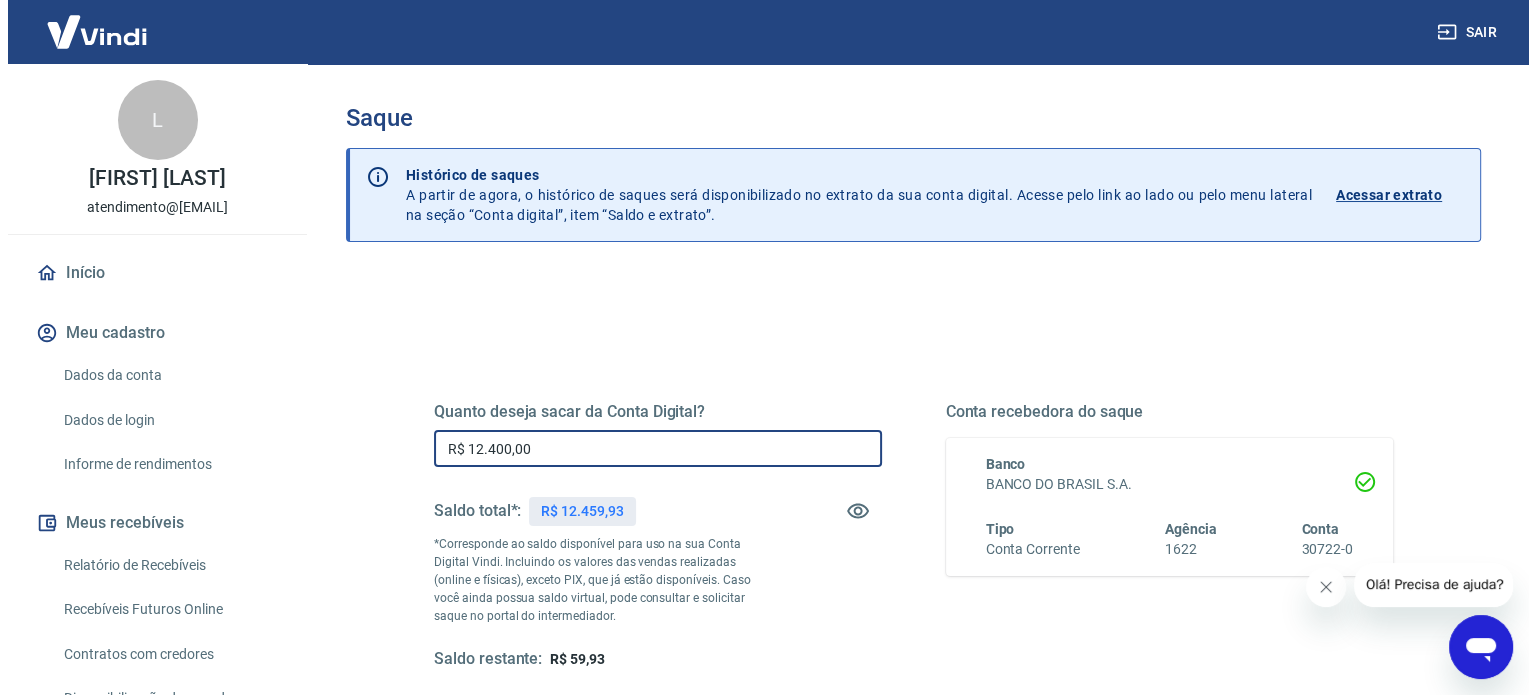 scroll, scrollTop: 252, scrollLeft: 0, axis: vertical 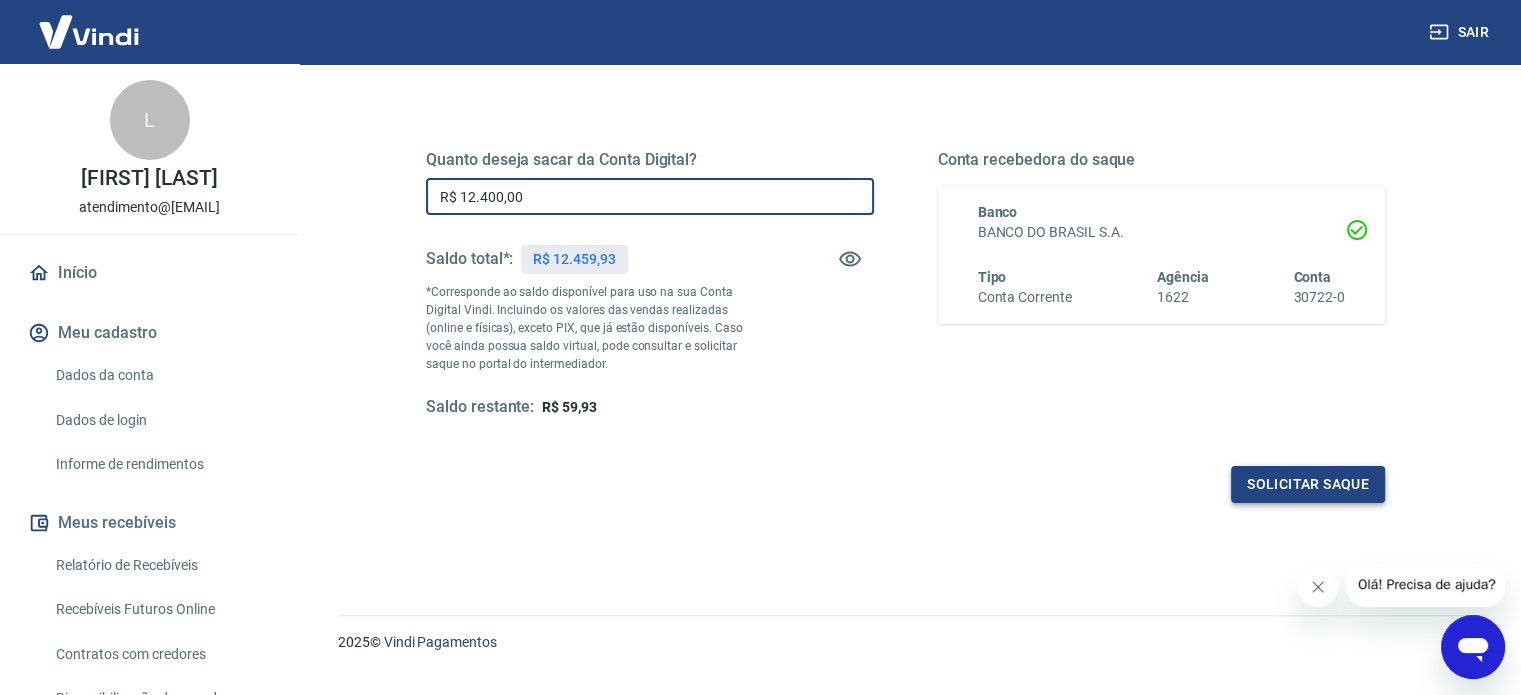 type on "R$ 12.400,00" 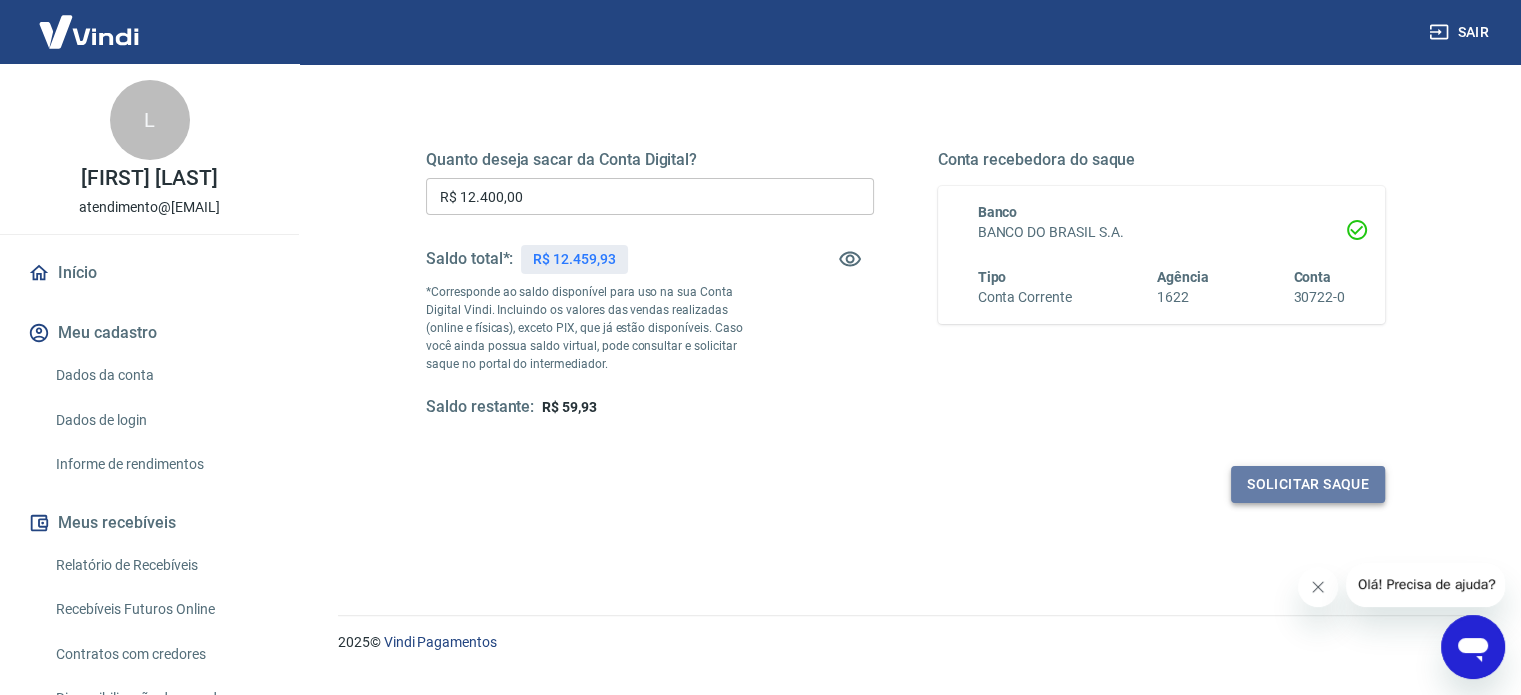 click on "Solicitar saque" at bounding box center [1308, 484] 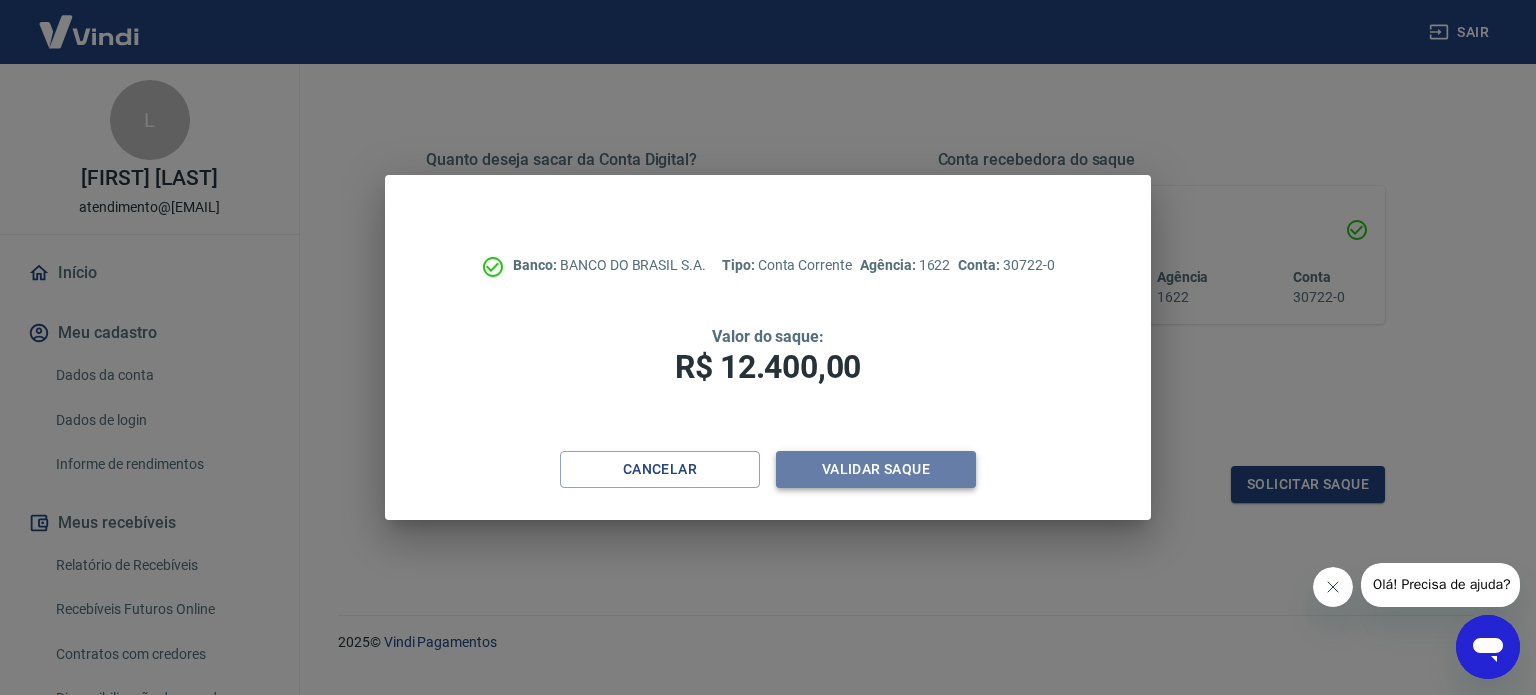 click on "Validar saque" at bounding box center (876, 469) 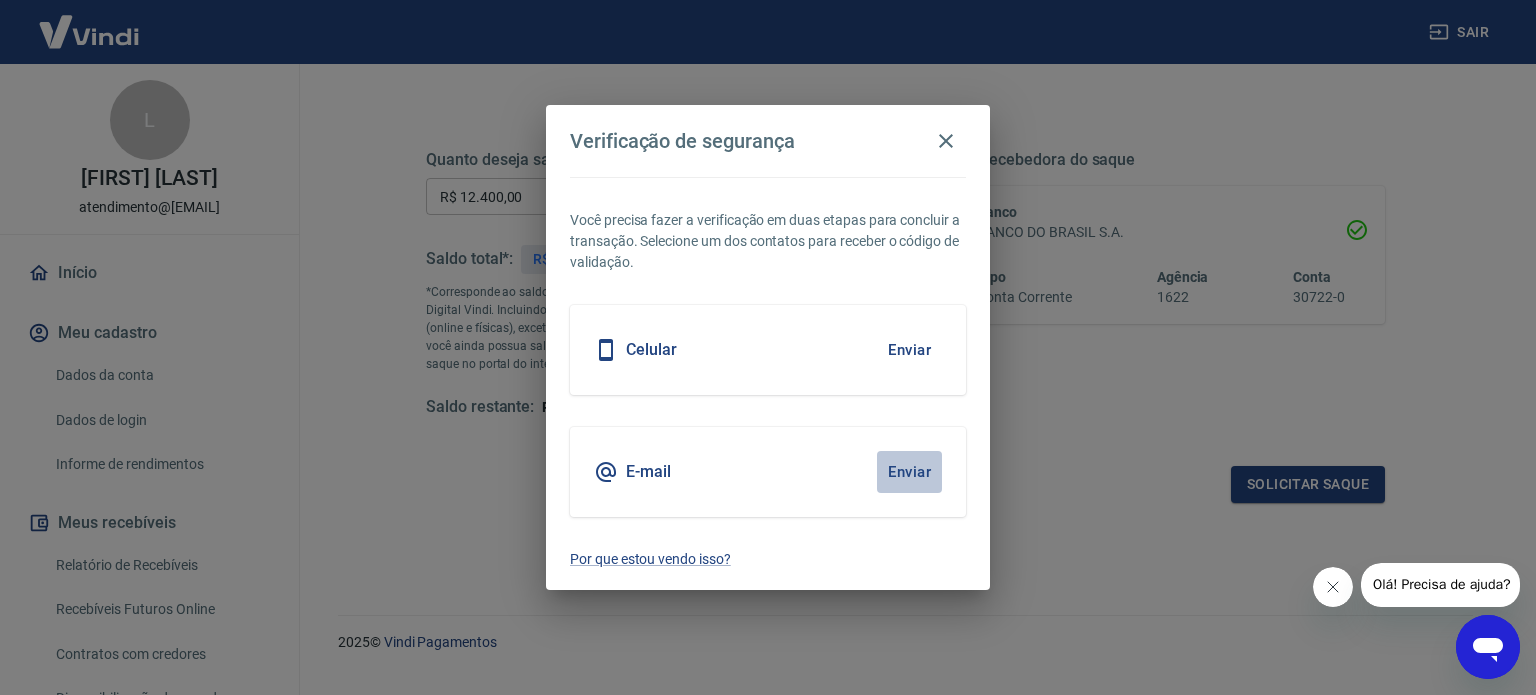 click on "Enviar" at bounding box center (909, 472) 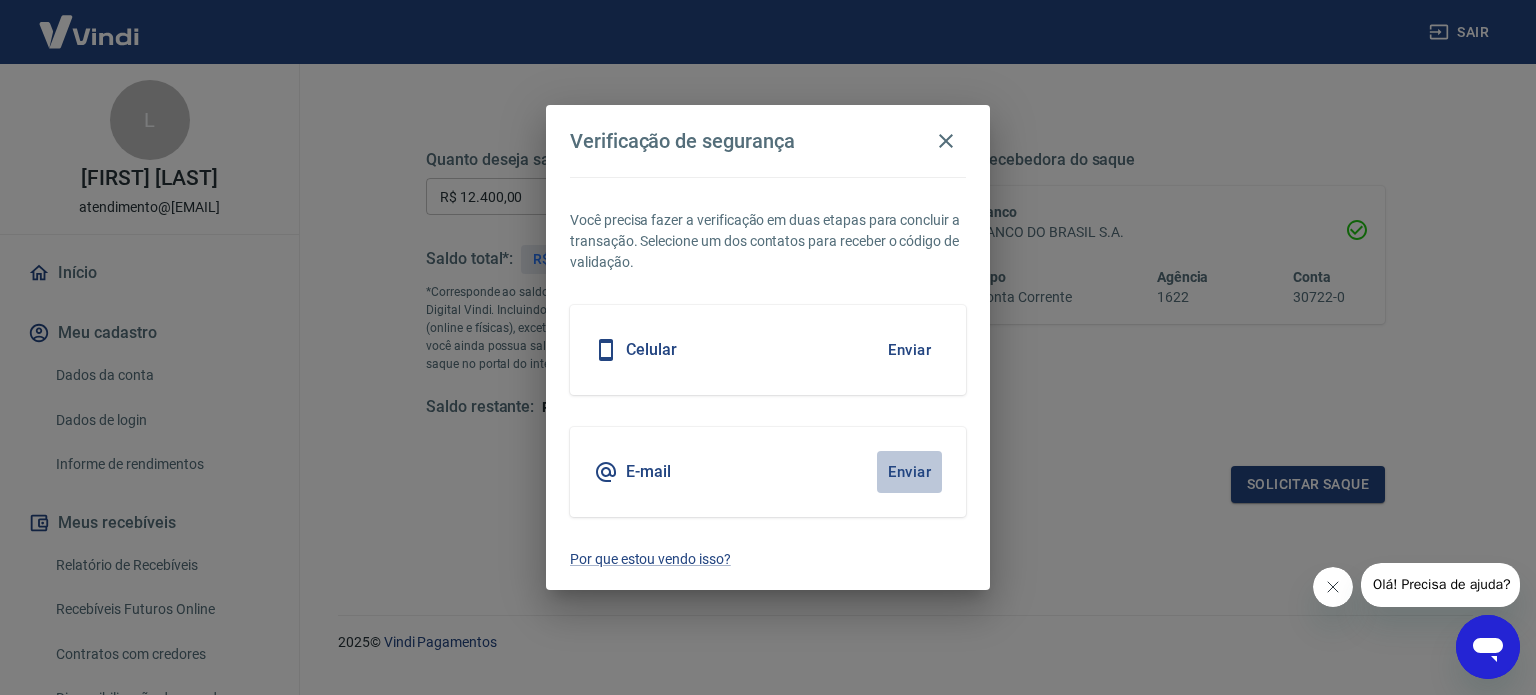 click on "Enviar" at bounding box center (909, 472) 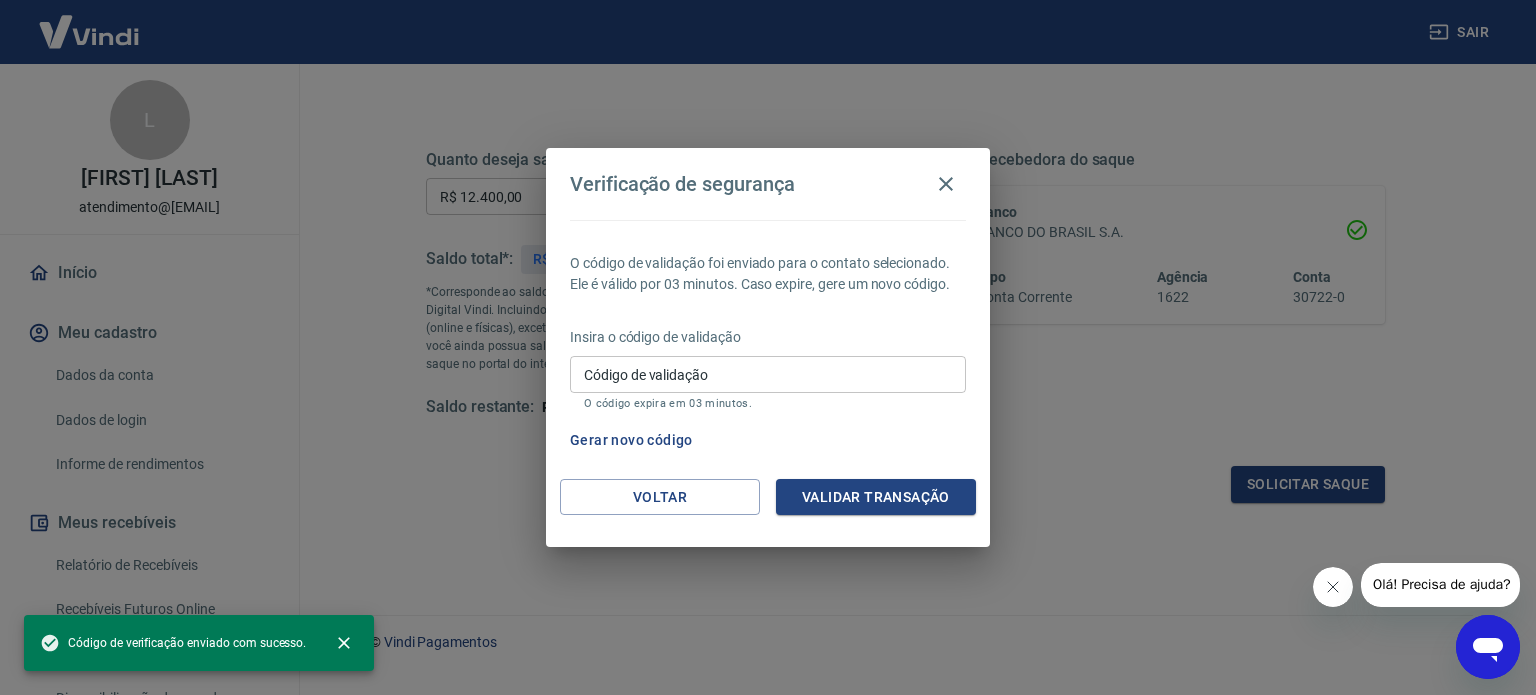 click on "O código de validação foi enviado para o contato selecionado. Ele é válido por 03 minutos. Caso expire, gere um novo código. Insira o código de validação Código de validação Código de validação O código expira em 03 minutos. Gerar novo código" at bounding box center [768, 349] 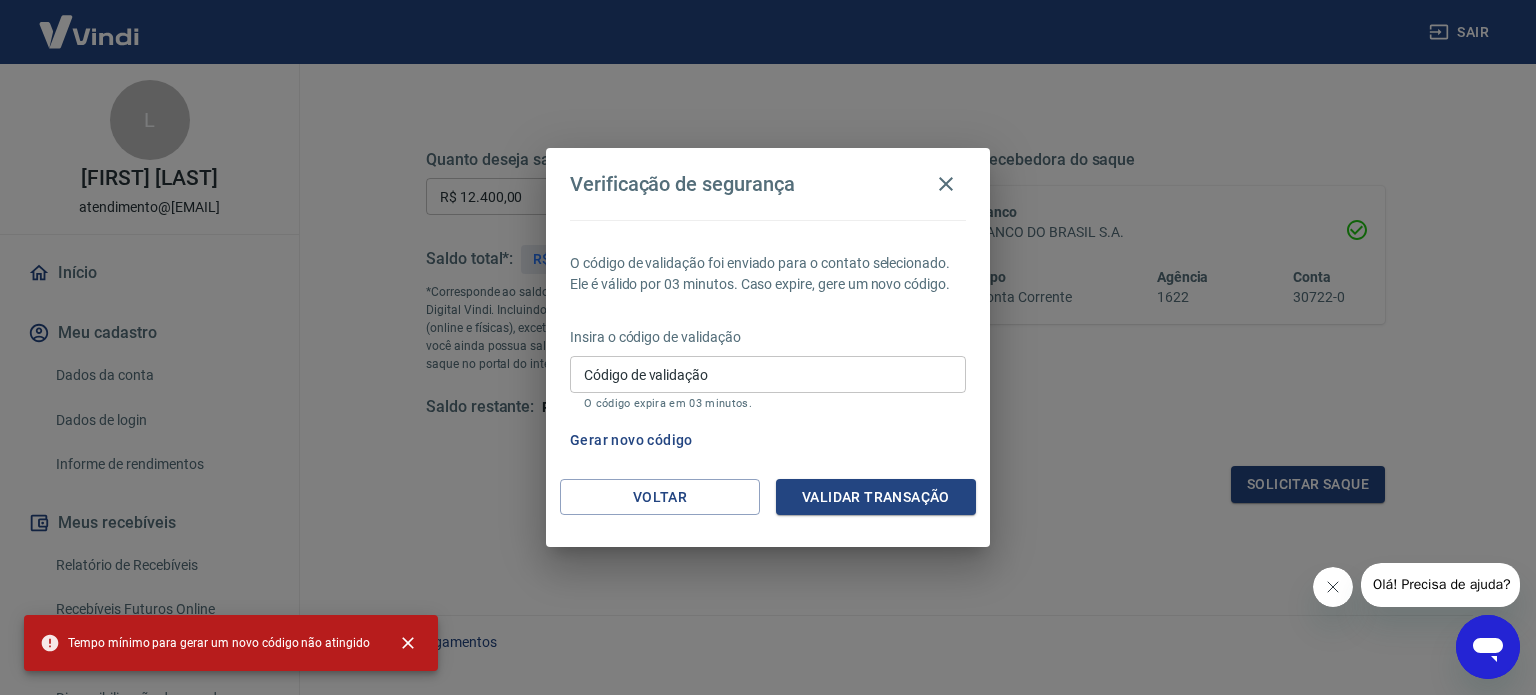 click on "Insira o código de validação Código de validação Código de validação O código expira em 03 minutos." at bounding box center [768, 370] 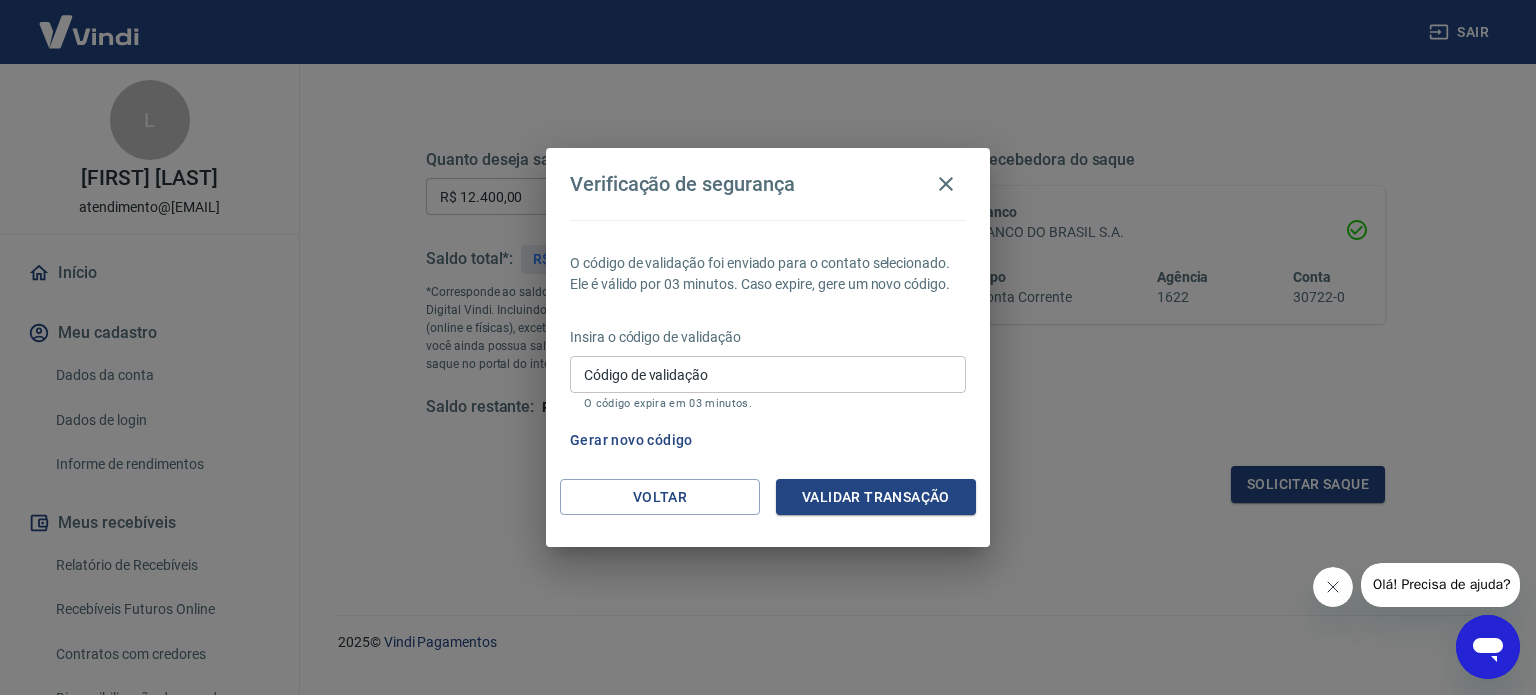 click on "Código de validação" at bounding box center (768, 374) 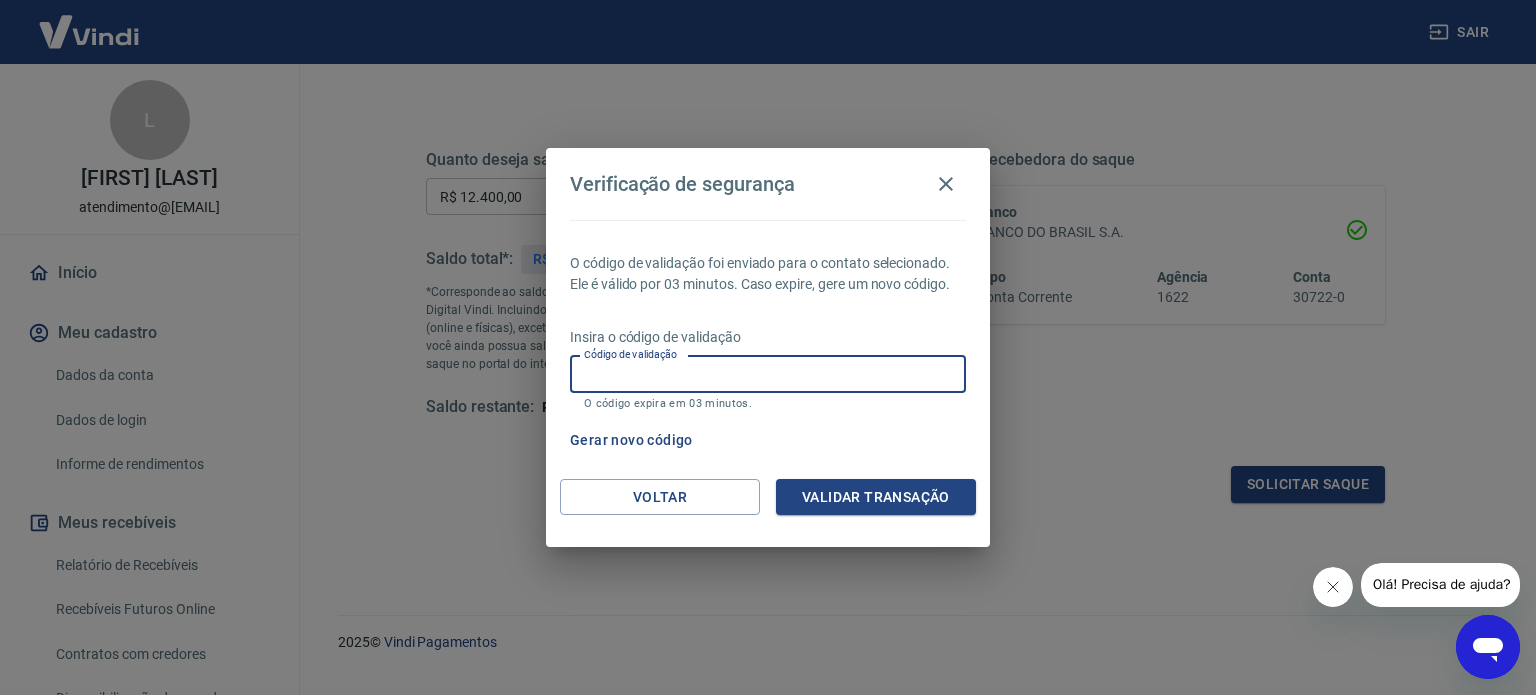 paste on "372194" 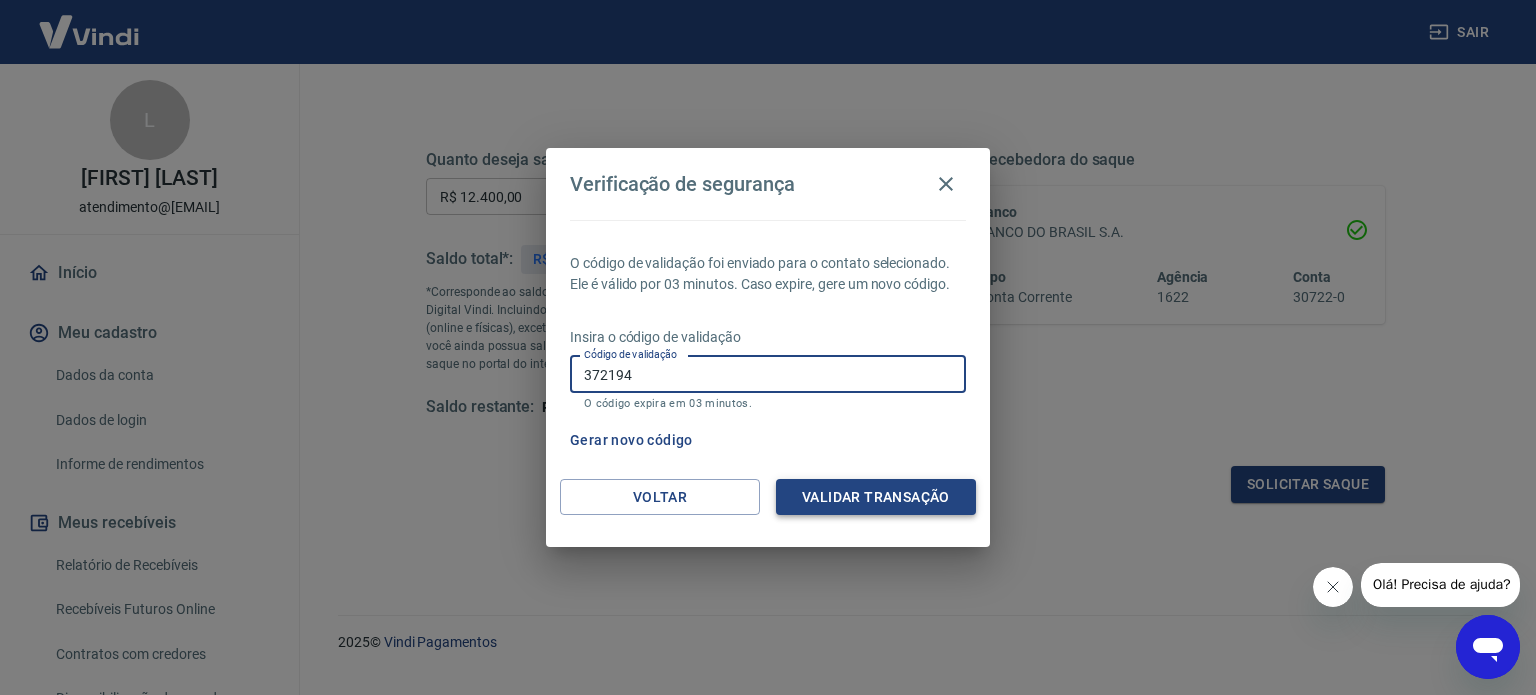 type on "372194" 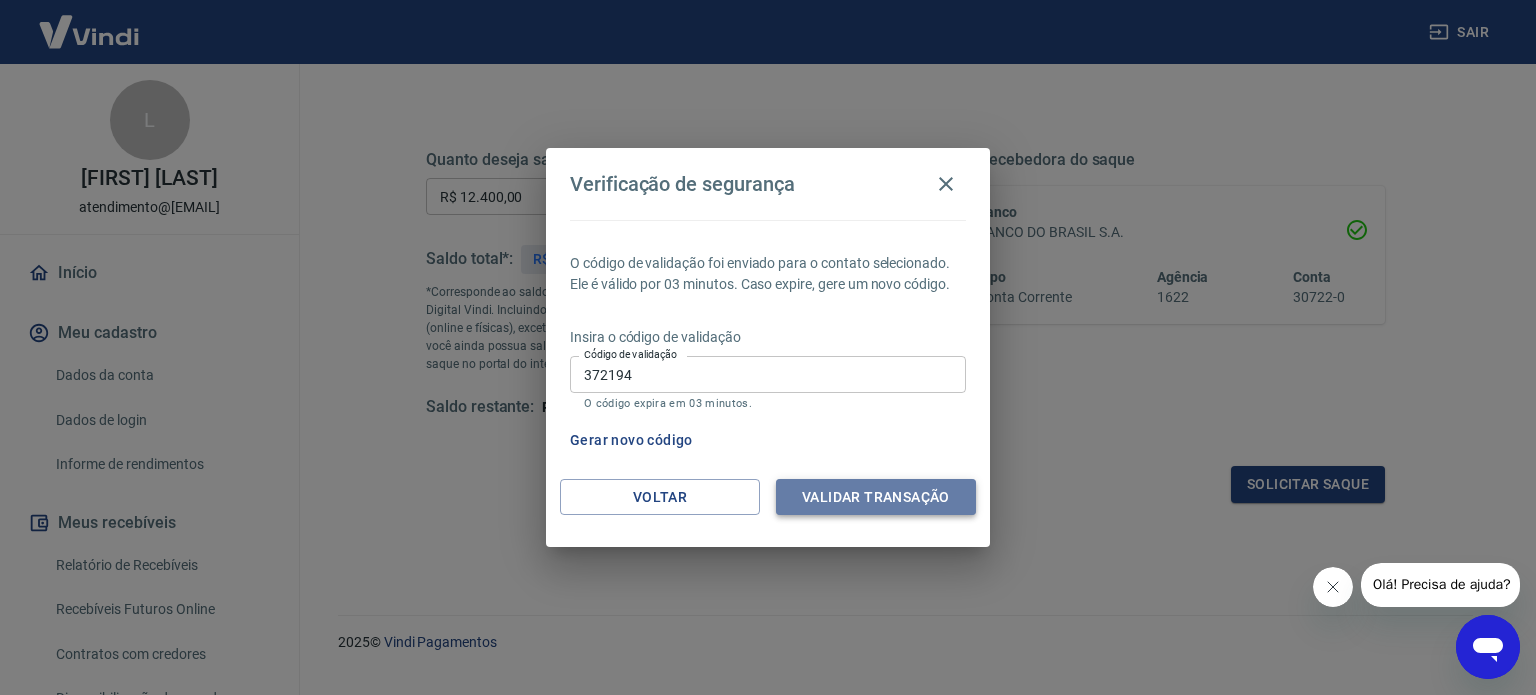 click on "Validar transação" at bounding box center [876, 497] 